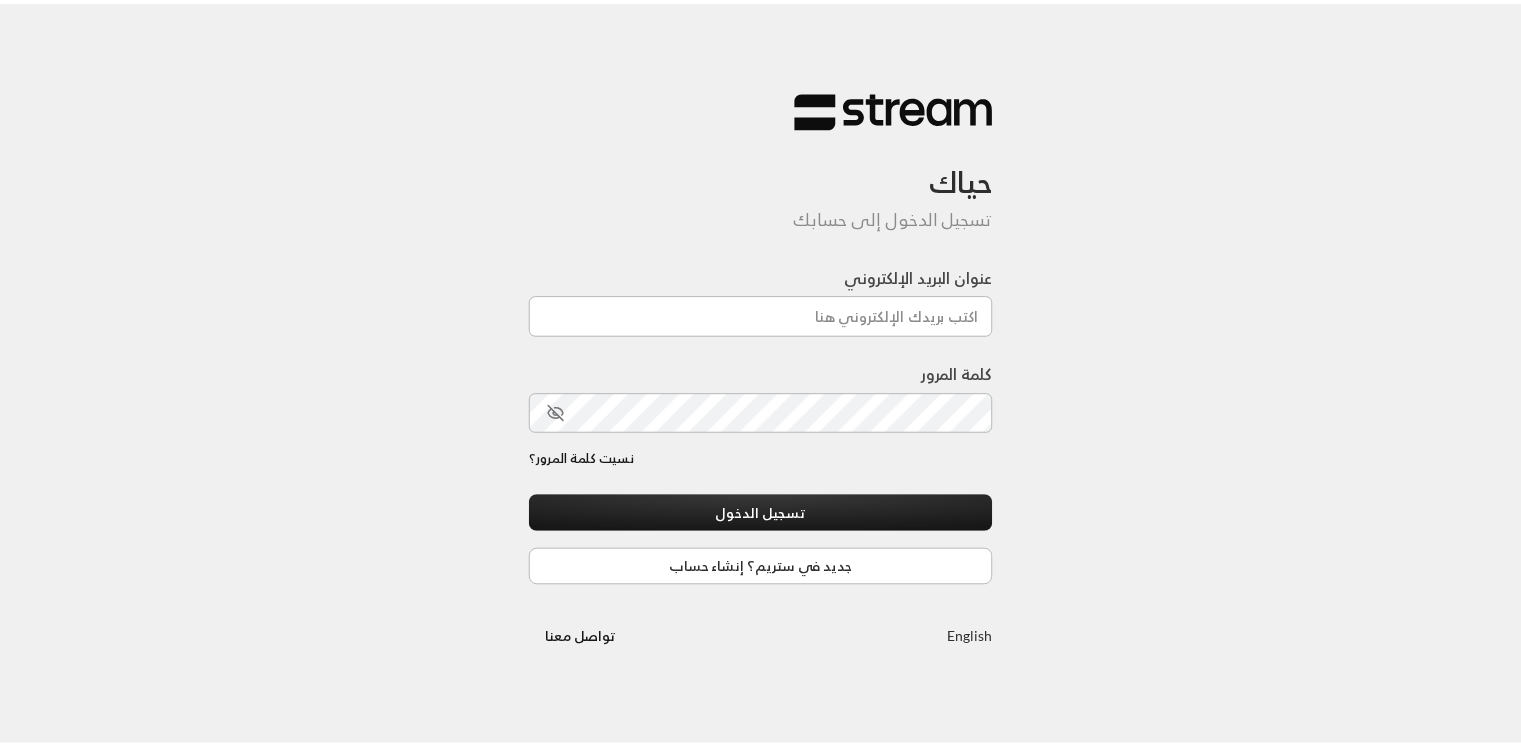 scroll, scrollTop: 0, scrollLeft: 0, axis: both 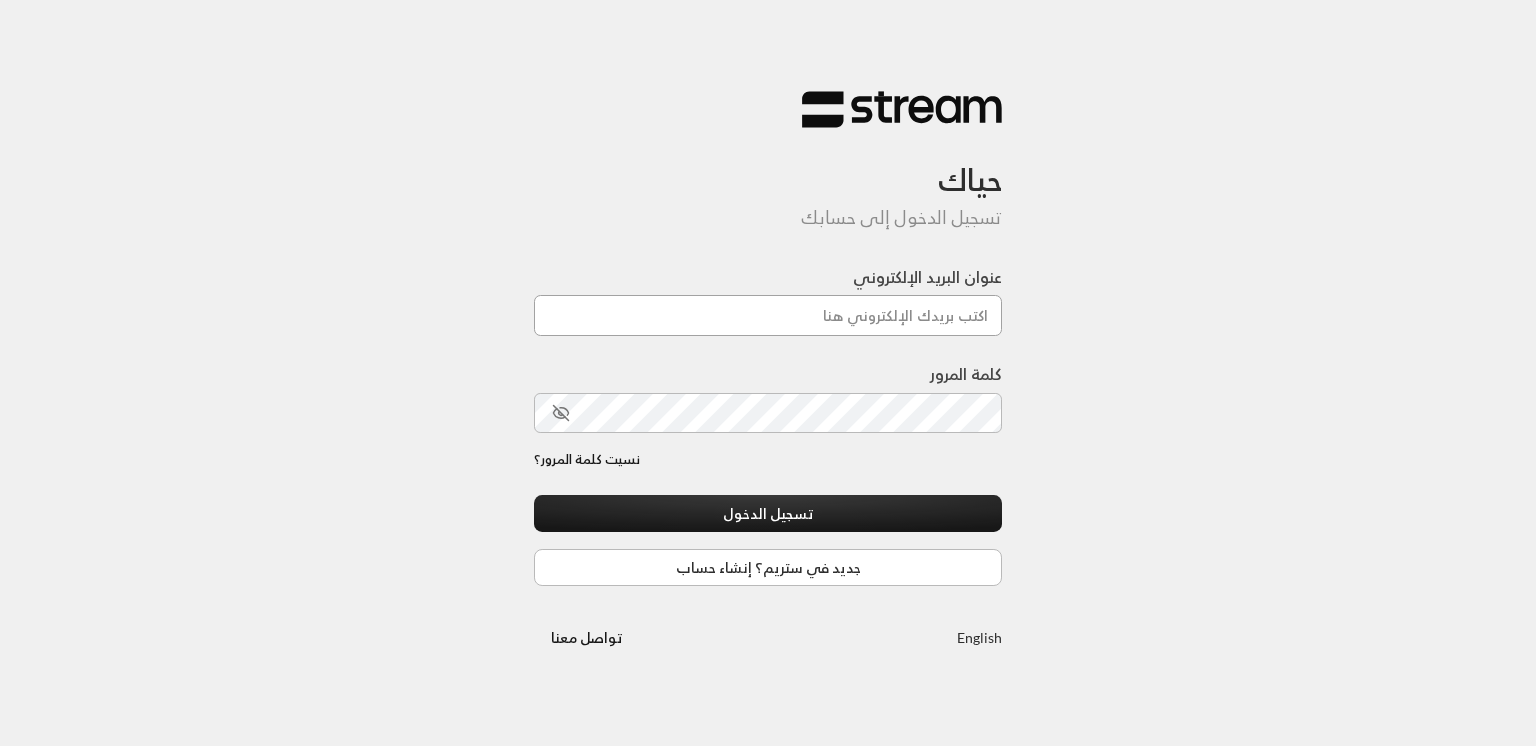 type on "[EMAIL]" 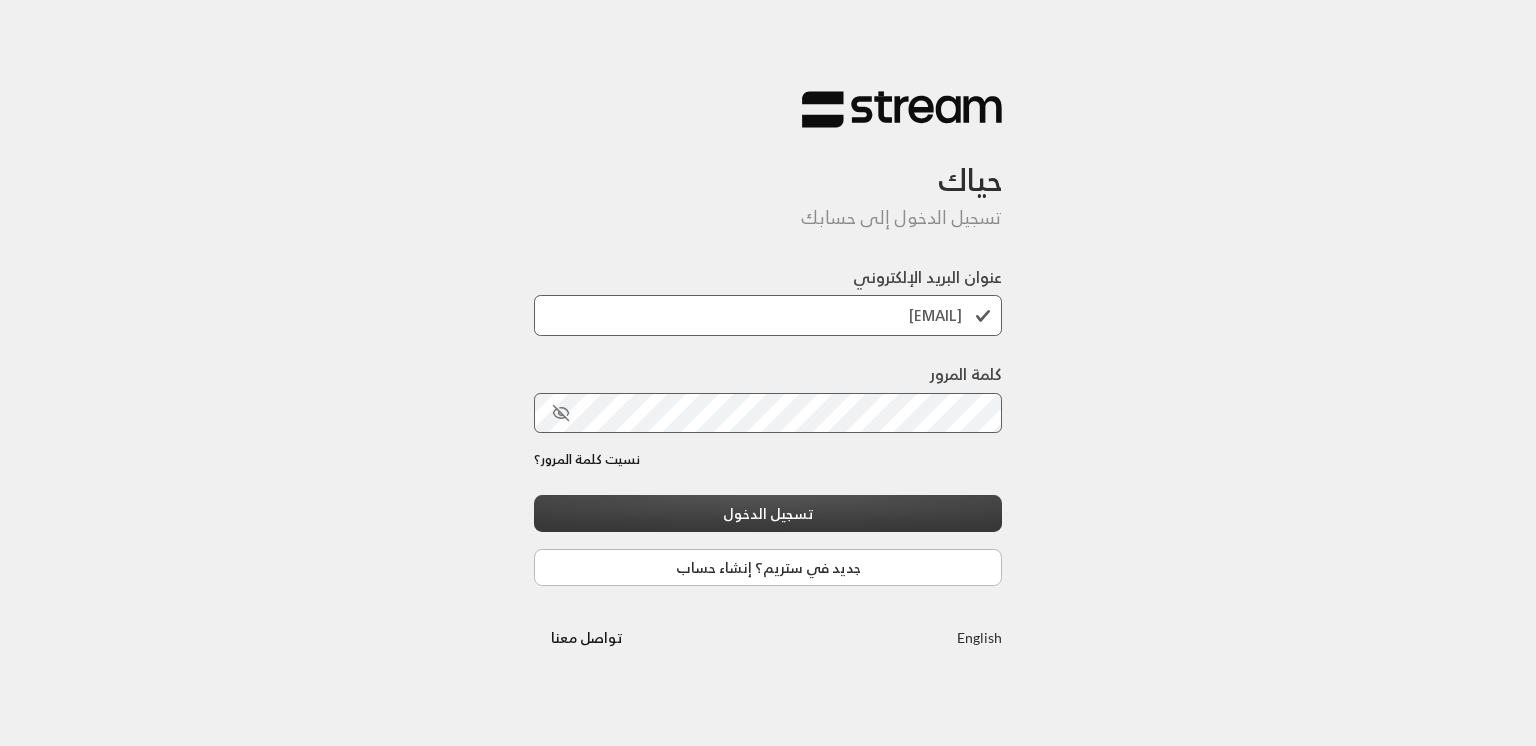 click on "تسجيل الدخول" at bounding box center (768, 513) 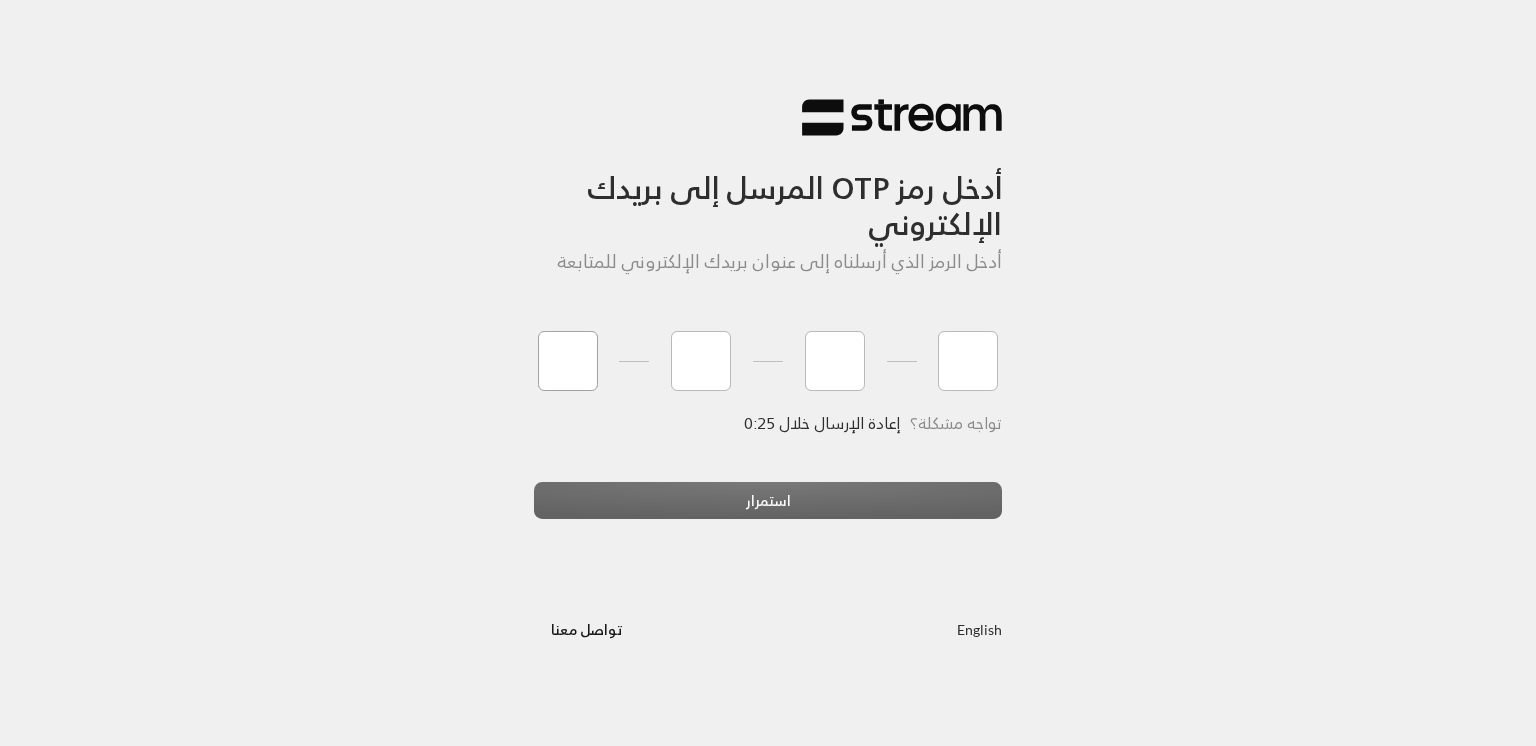 type on "3" 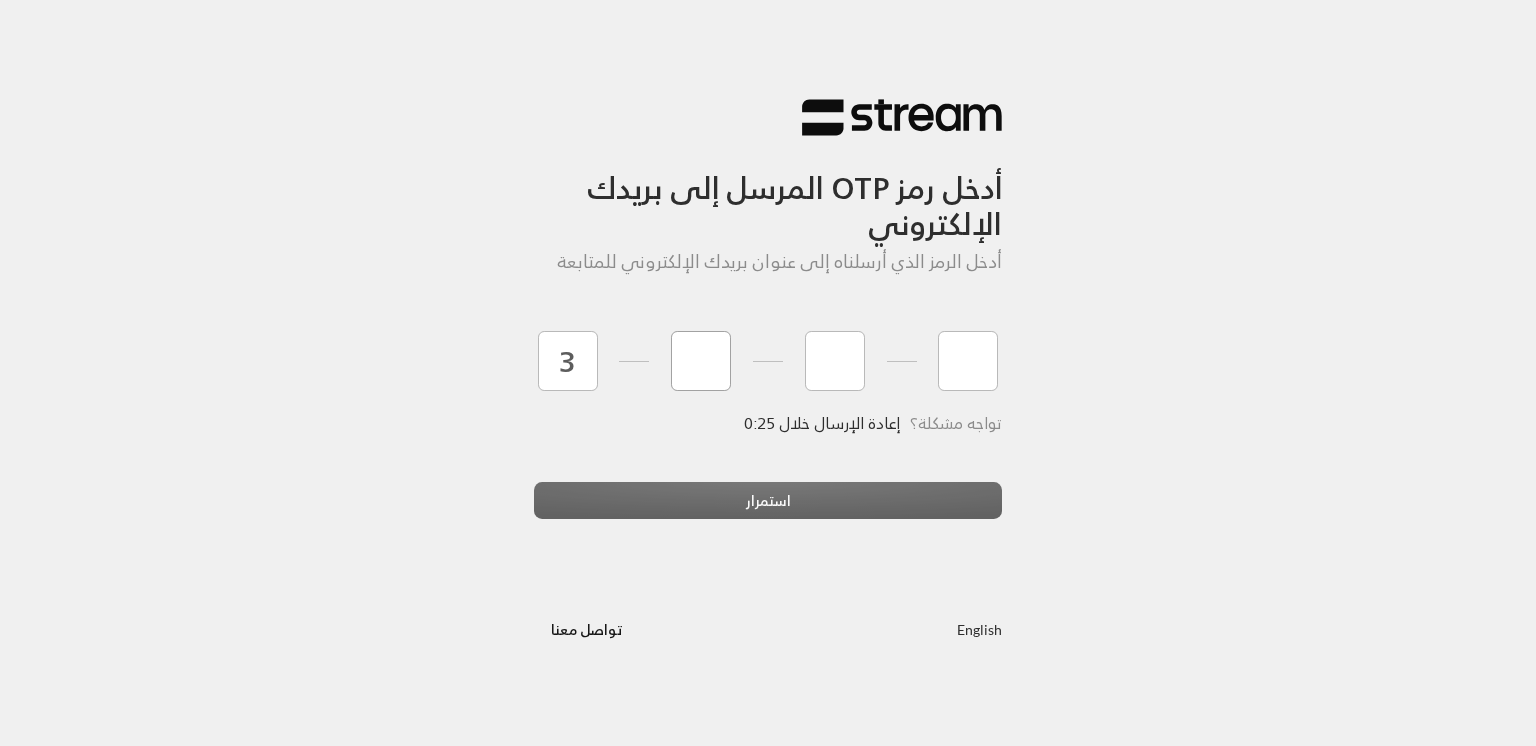 type on "3" 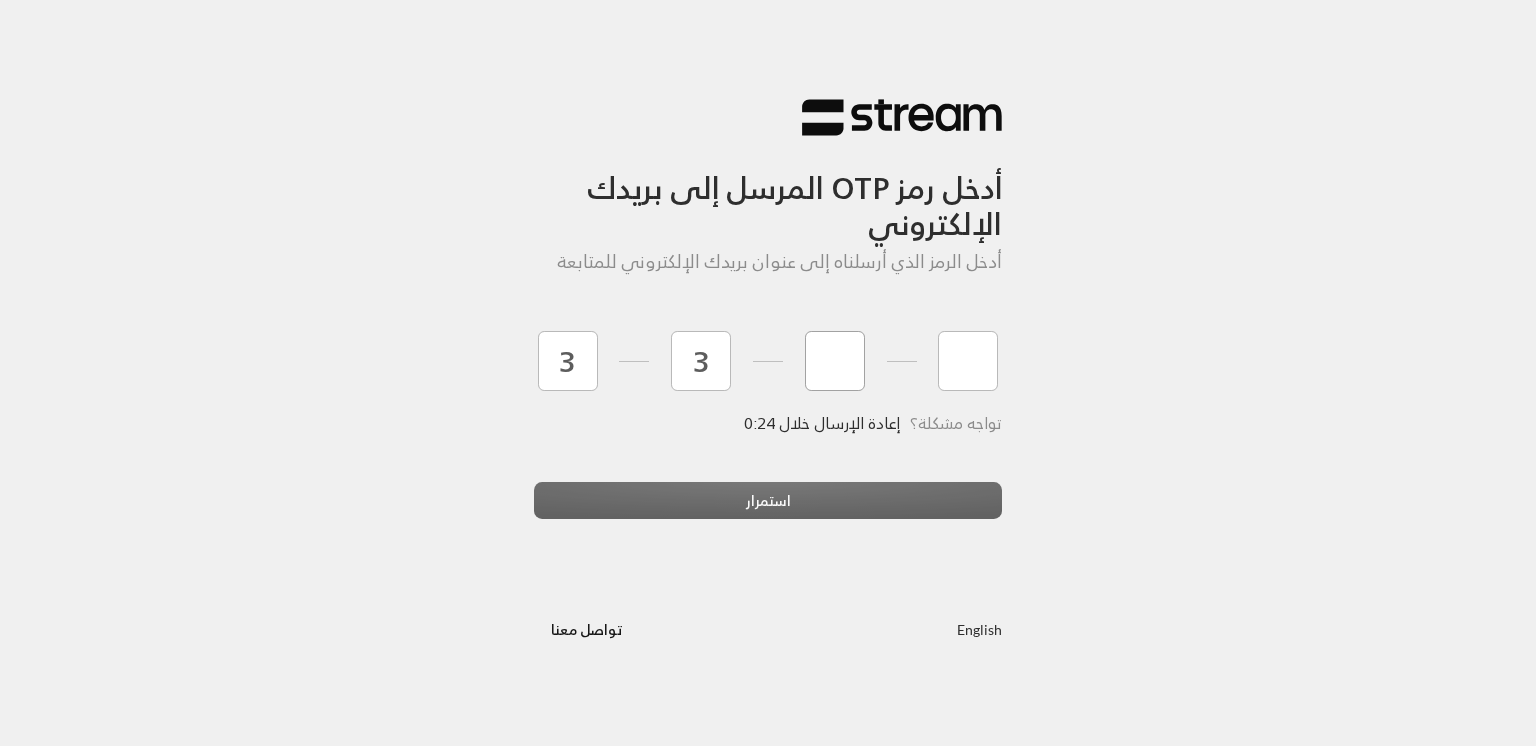 type on "9" 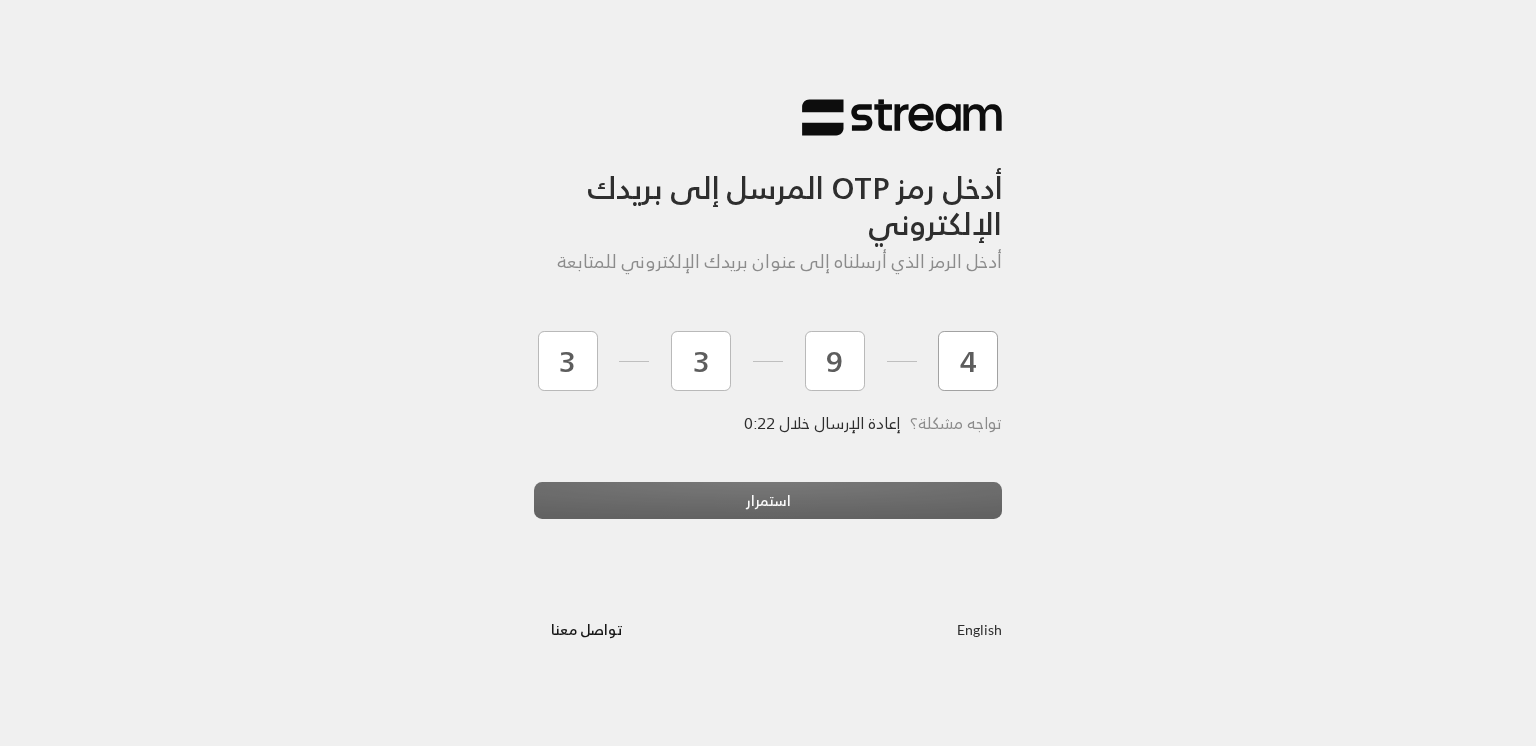 type on "4" 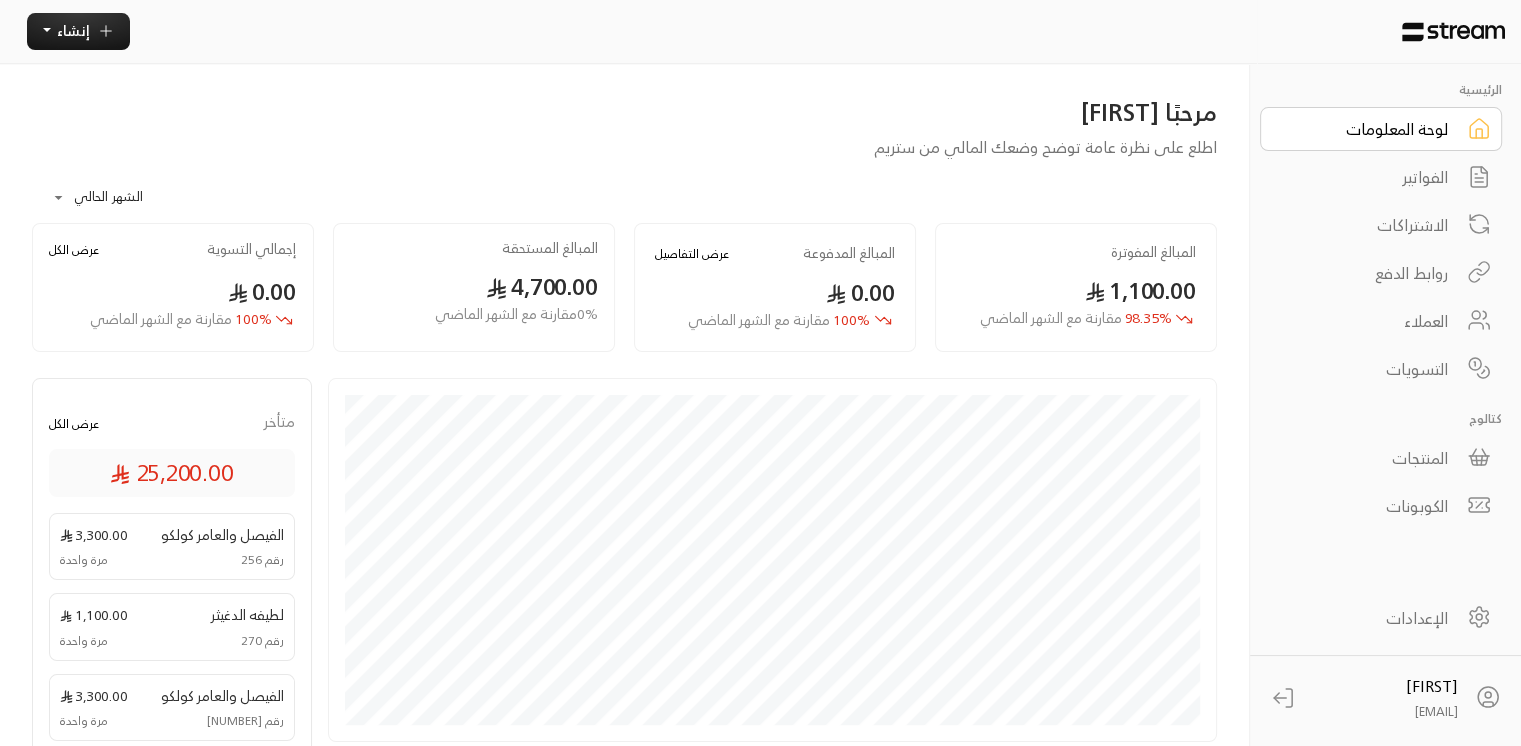 click on "الفواتير" at bounding box center (1367, 177) 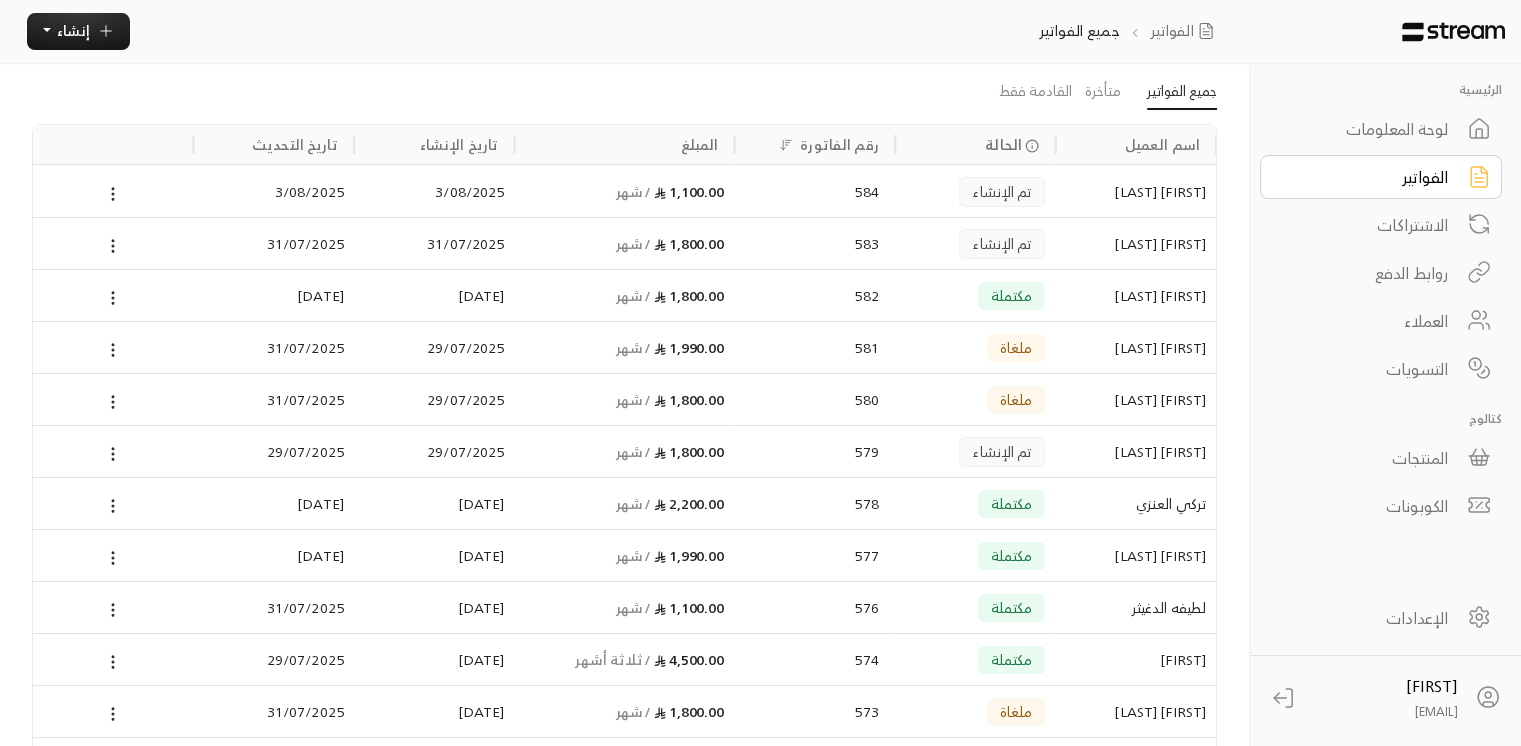 scroll, scrollTop: 0, scrollLeft: 0, axis: both 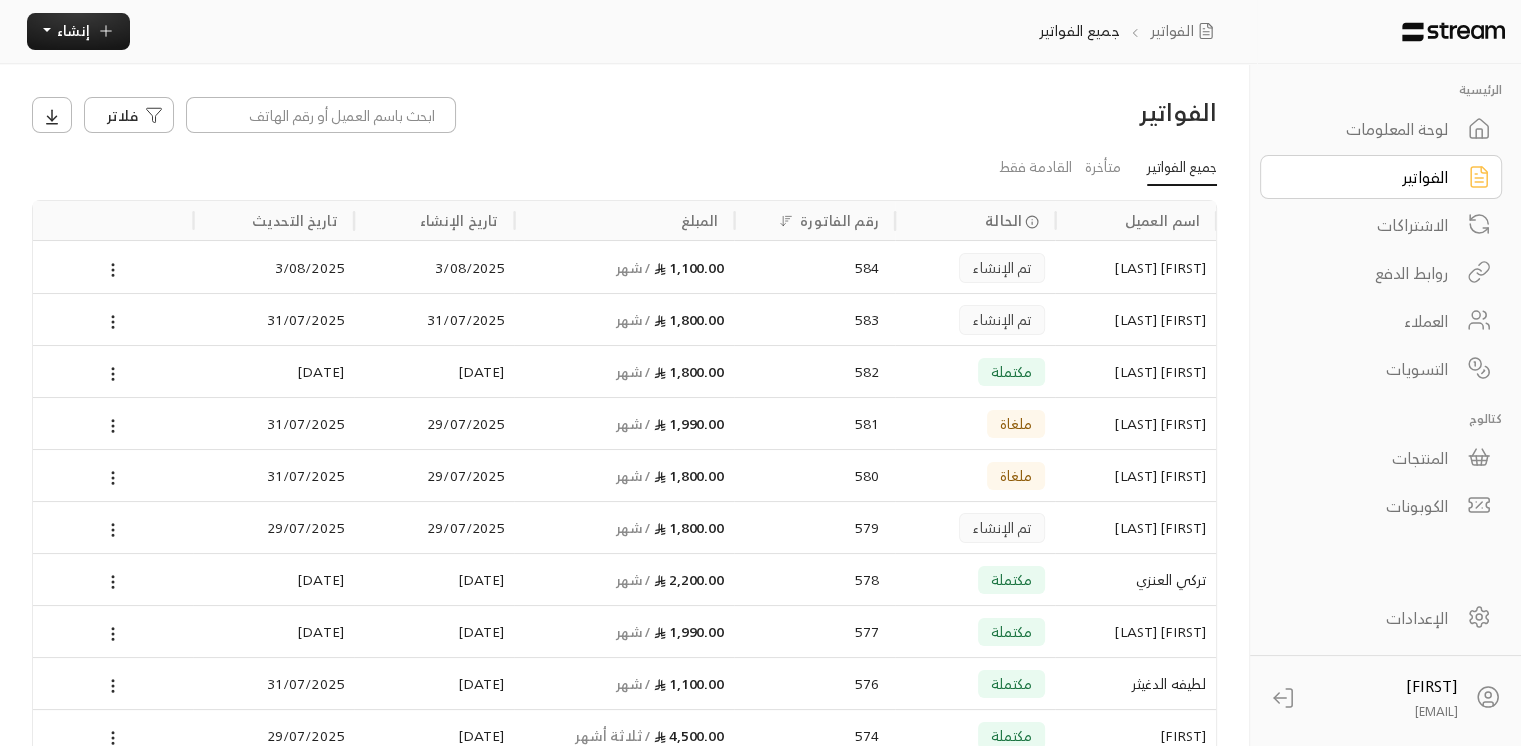 click on "العملاء" at bounding box center [1367, 321] 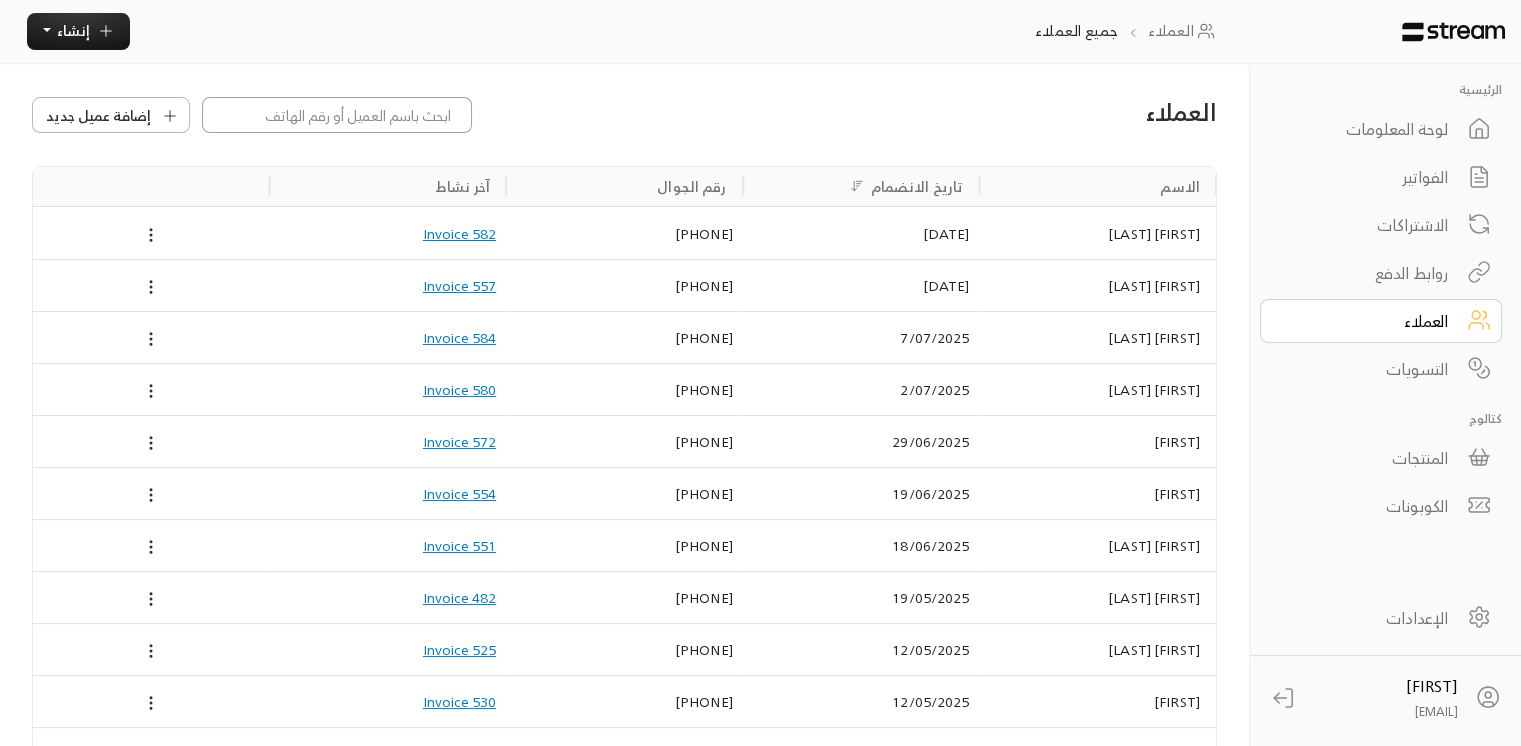 click at bounding box center [337, 115] 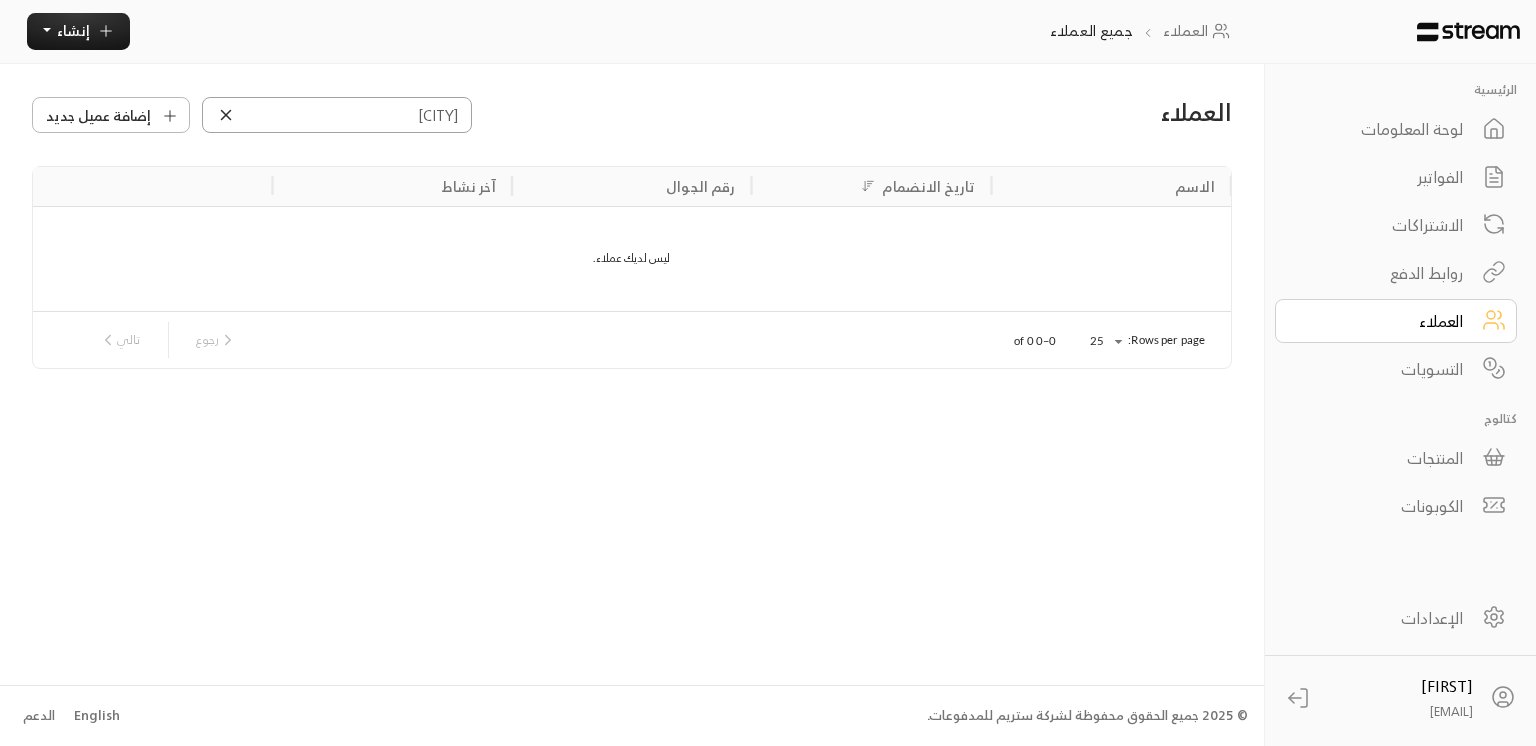 type on "[CITY]" 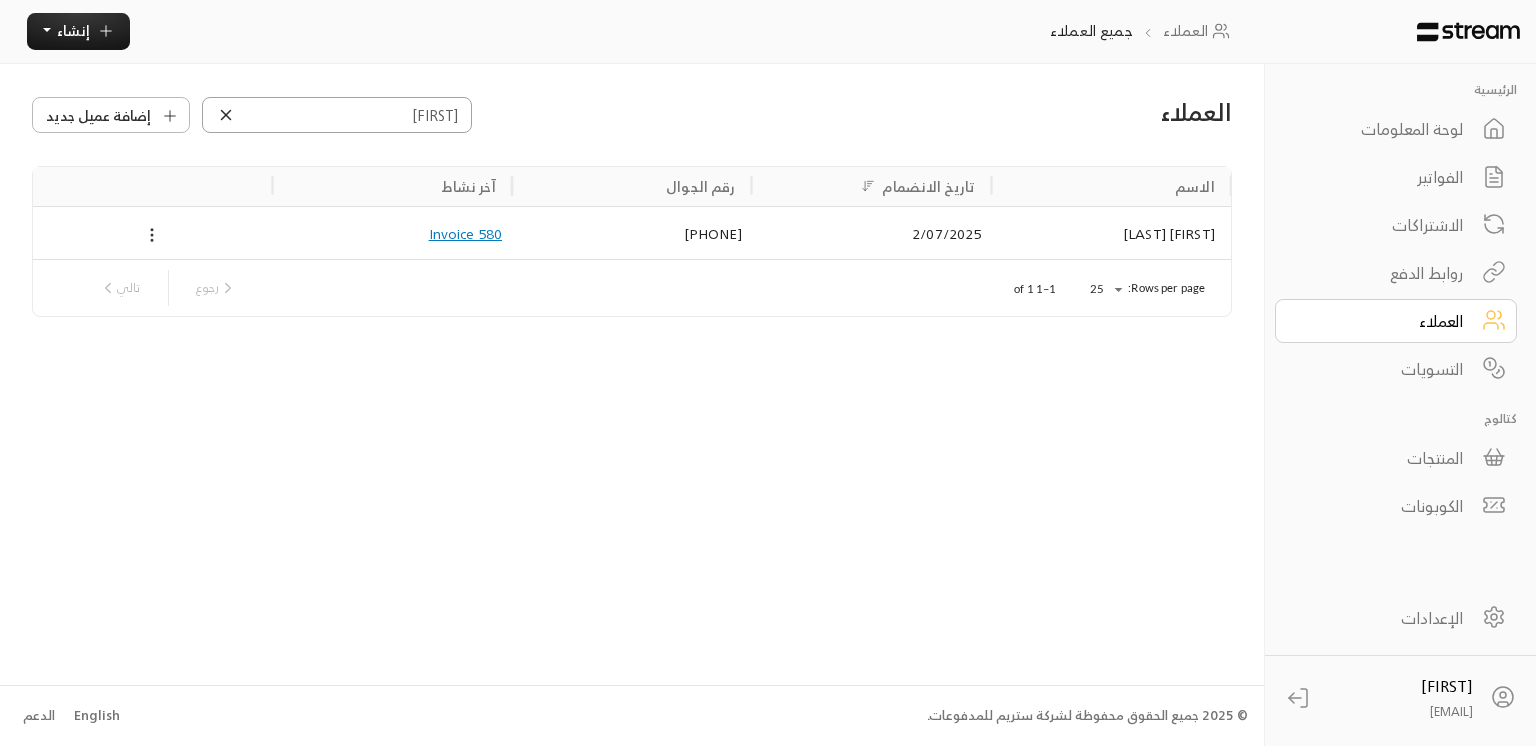 type on "[FIRST]" 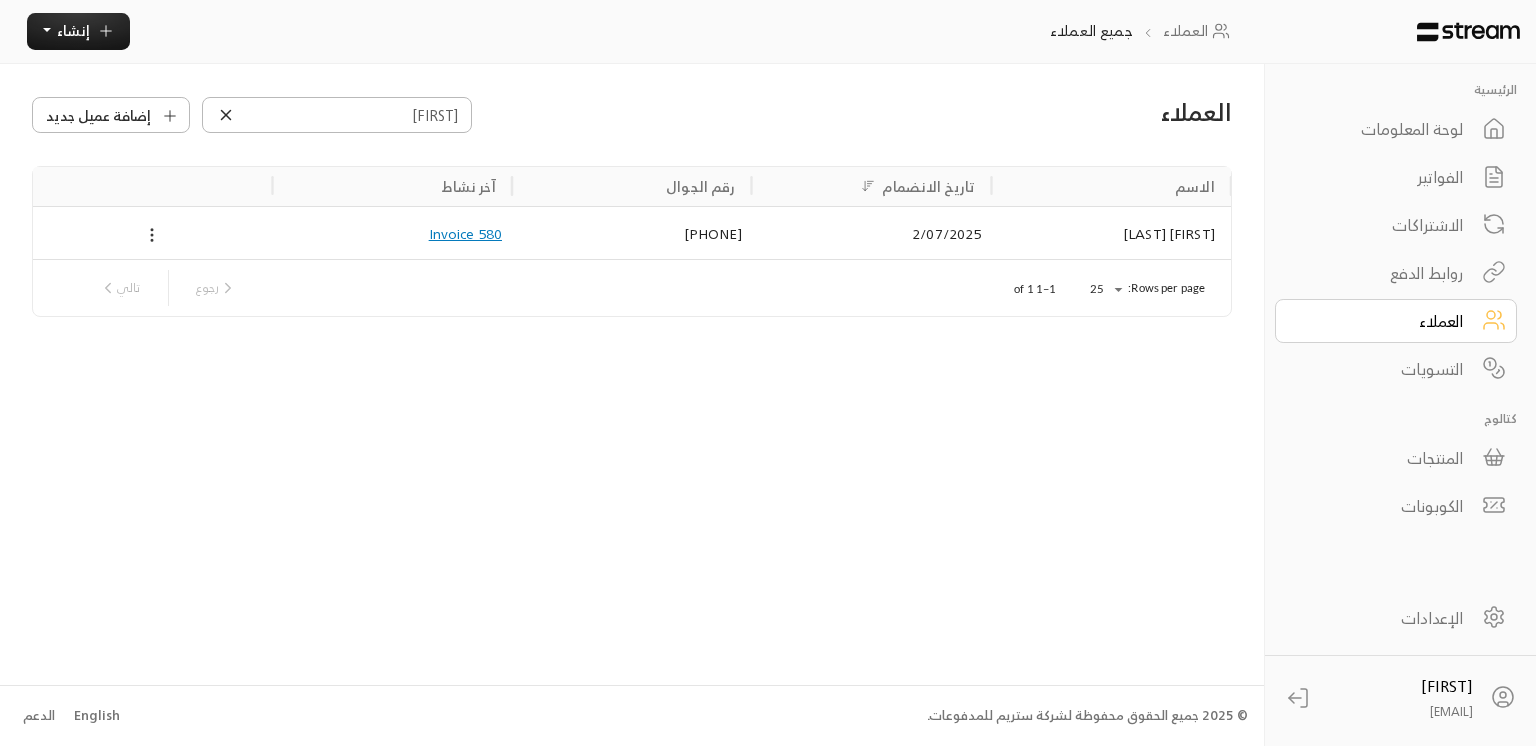 click 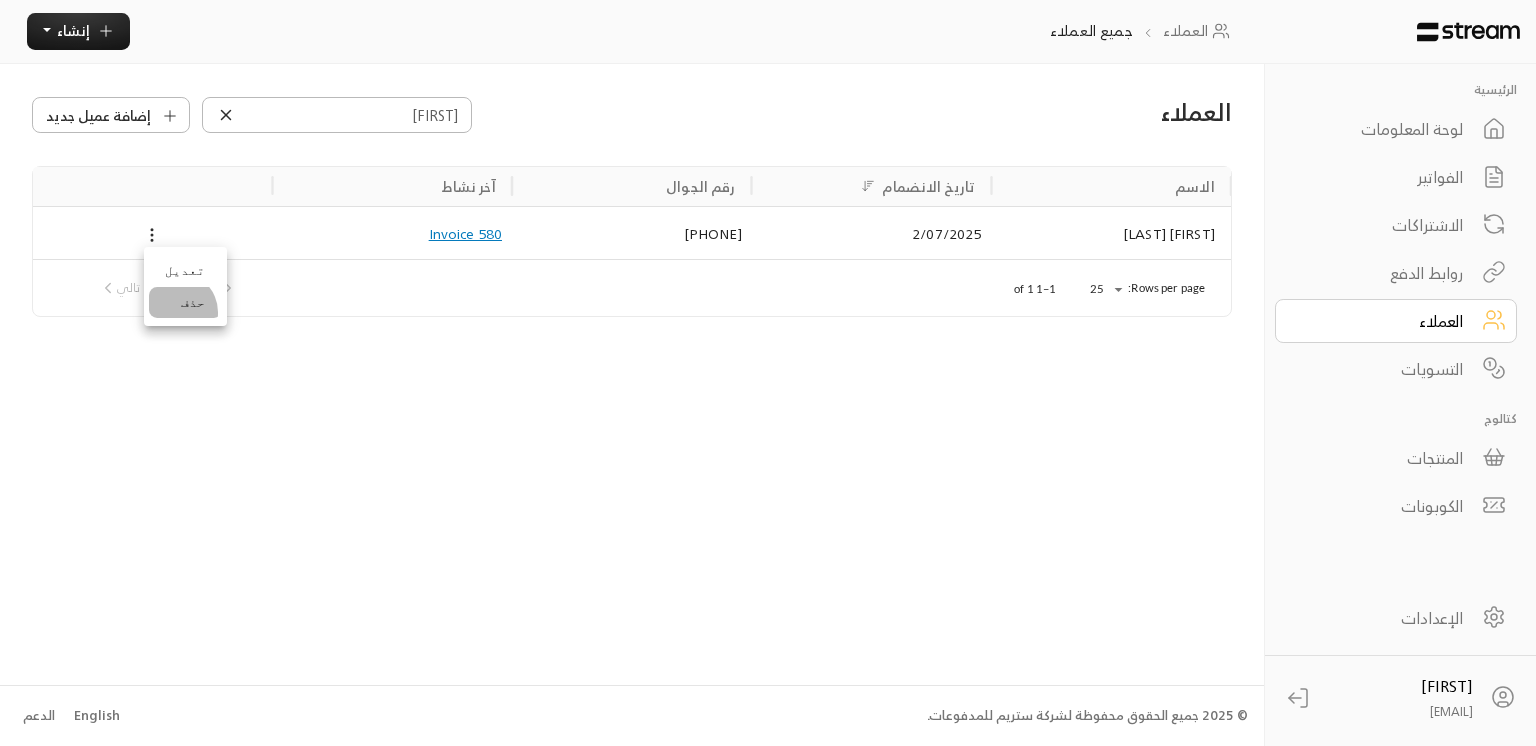 click on "حذف" at bounding box center (185, 303) 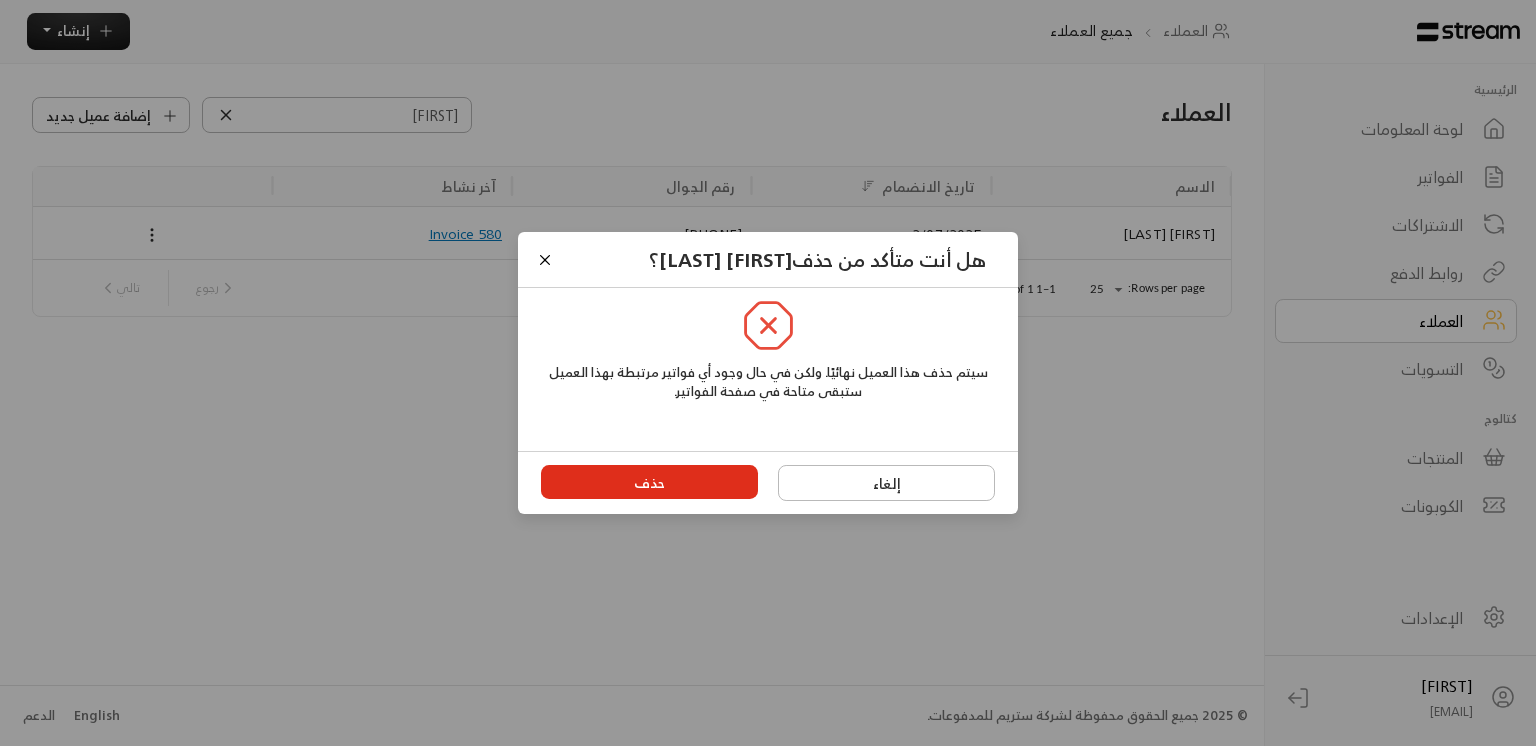 click on "حذف" at bounding box center (650, 482) 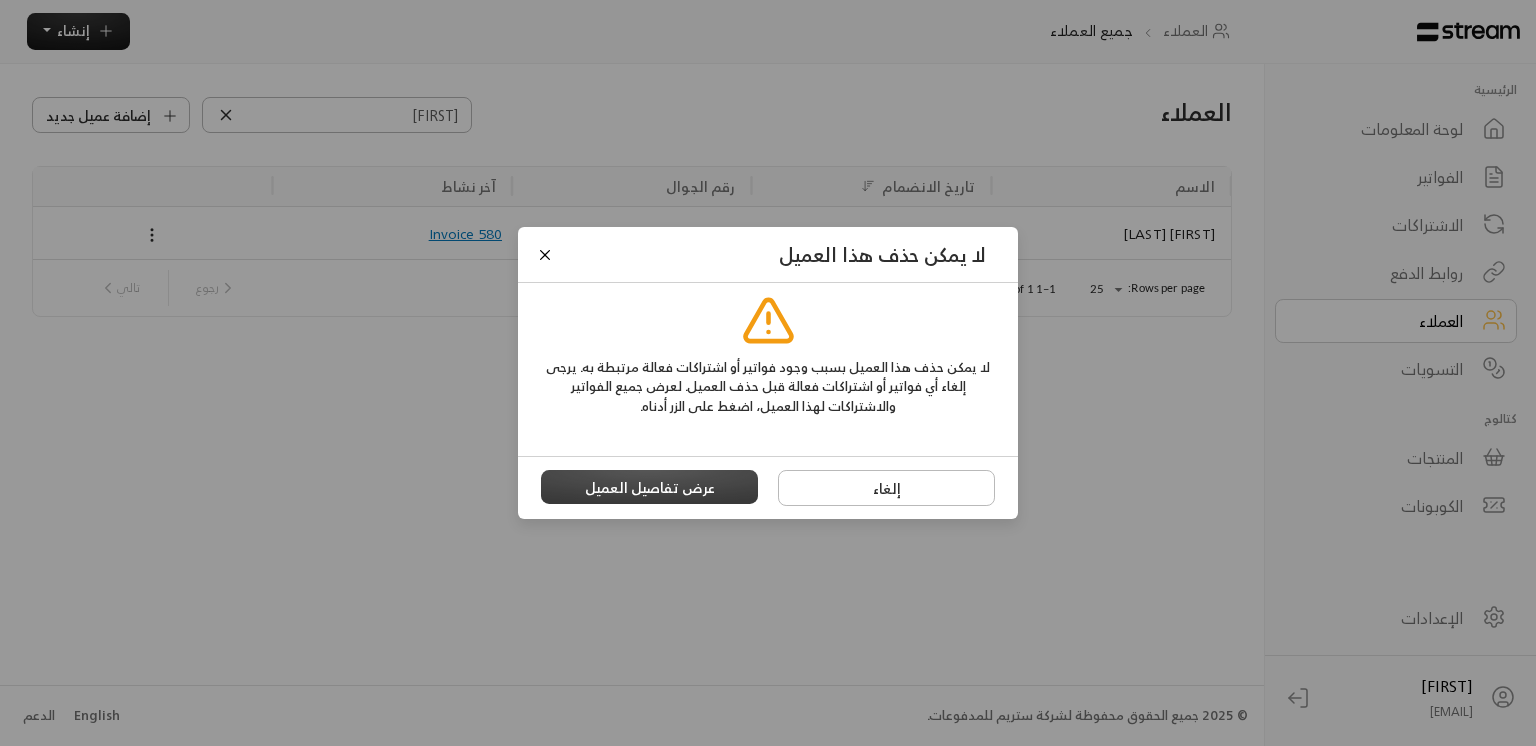 click on "عرض تفاصيل العميل" at bounding box center (650, 487) 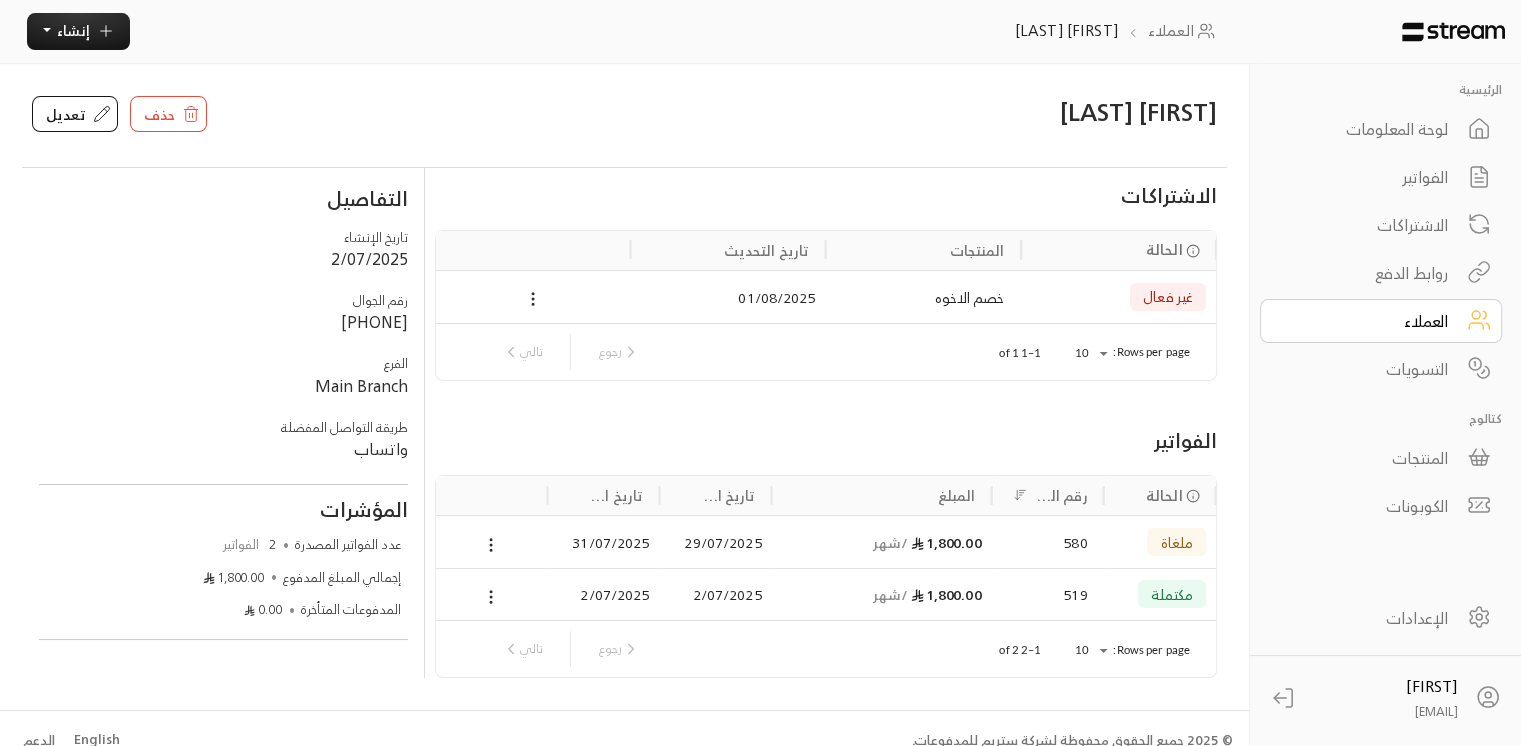 click on "الفواتير" at bounding box center (1367, 177) 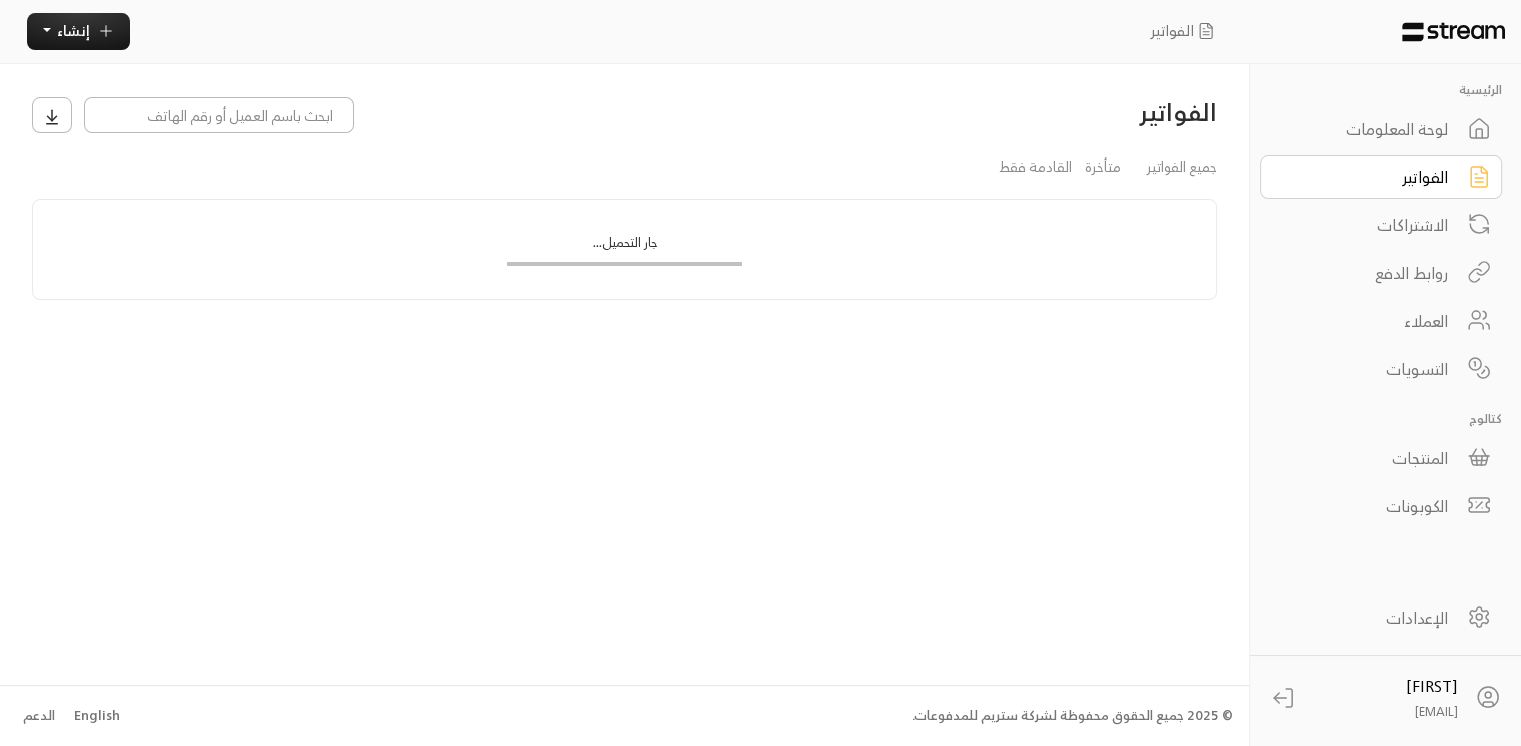 click on "الفواتير" at bounding box center [1367, 177] 